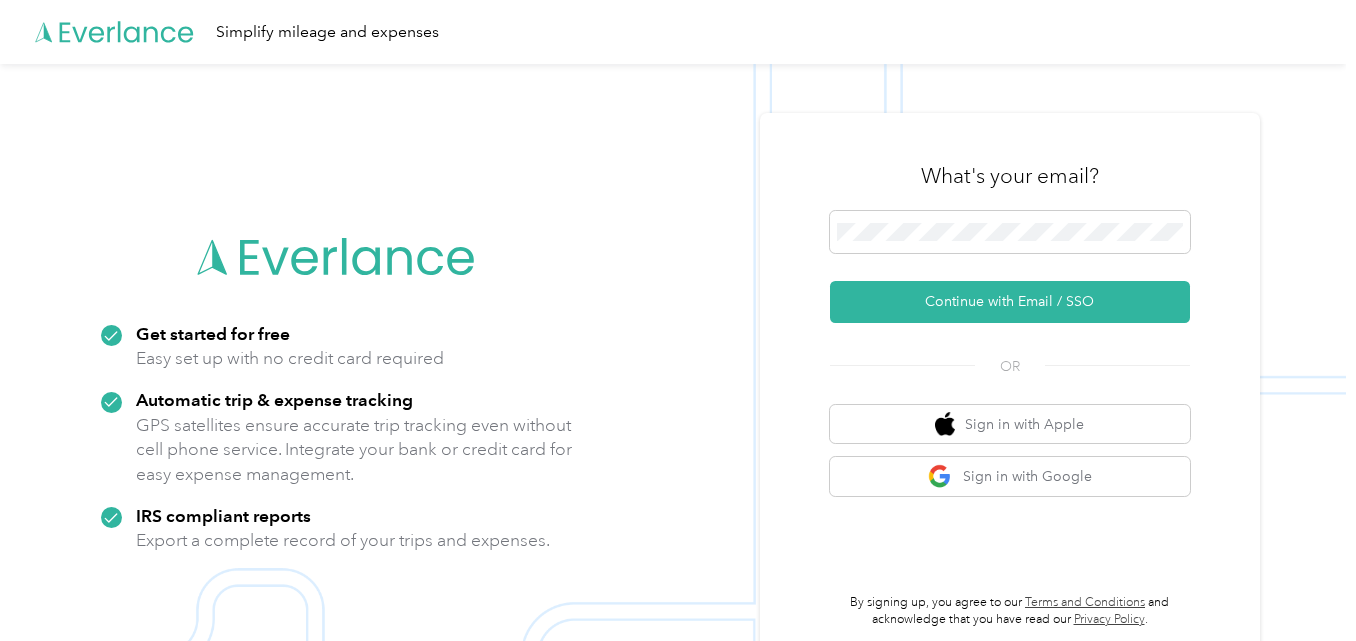 scroll, scrollTop: 0, scrollLeft: 0, axis: both 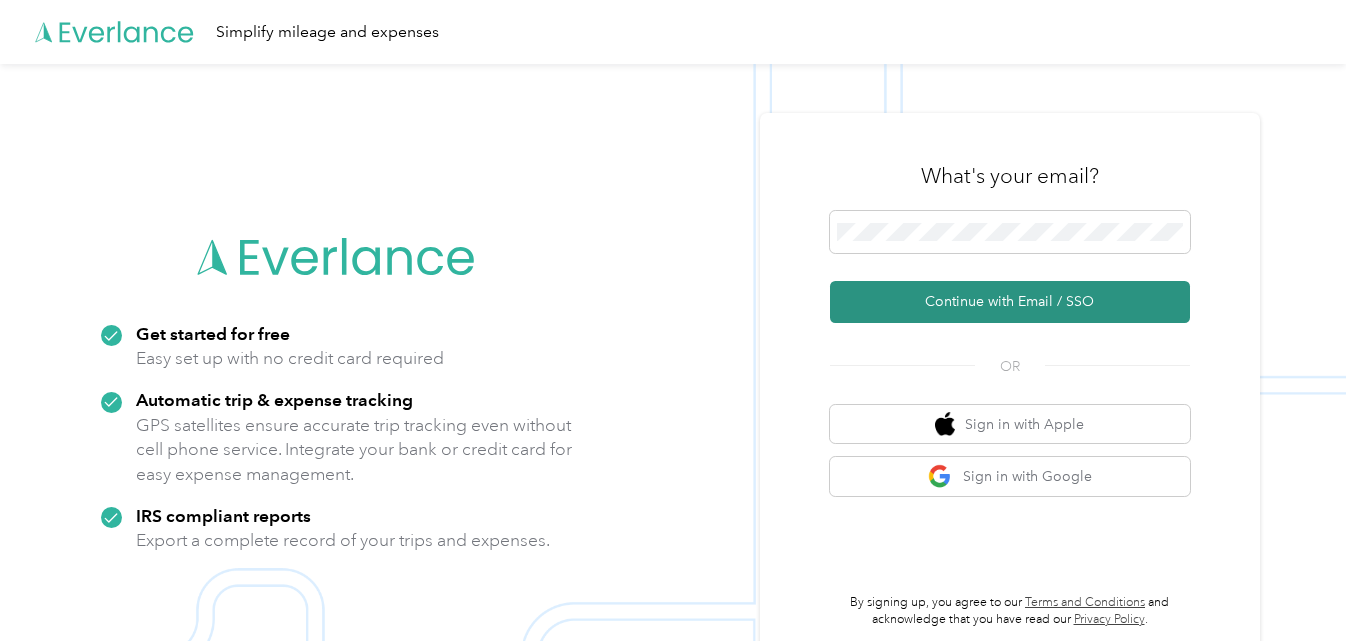 click on "Continue with Email / SSO" at bounding box center [1010, 302] 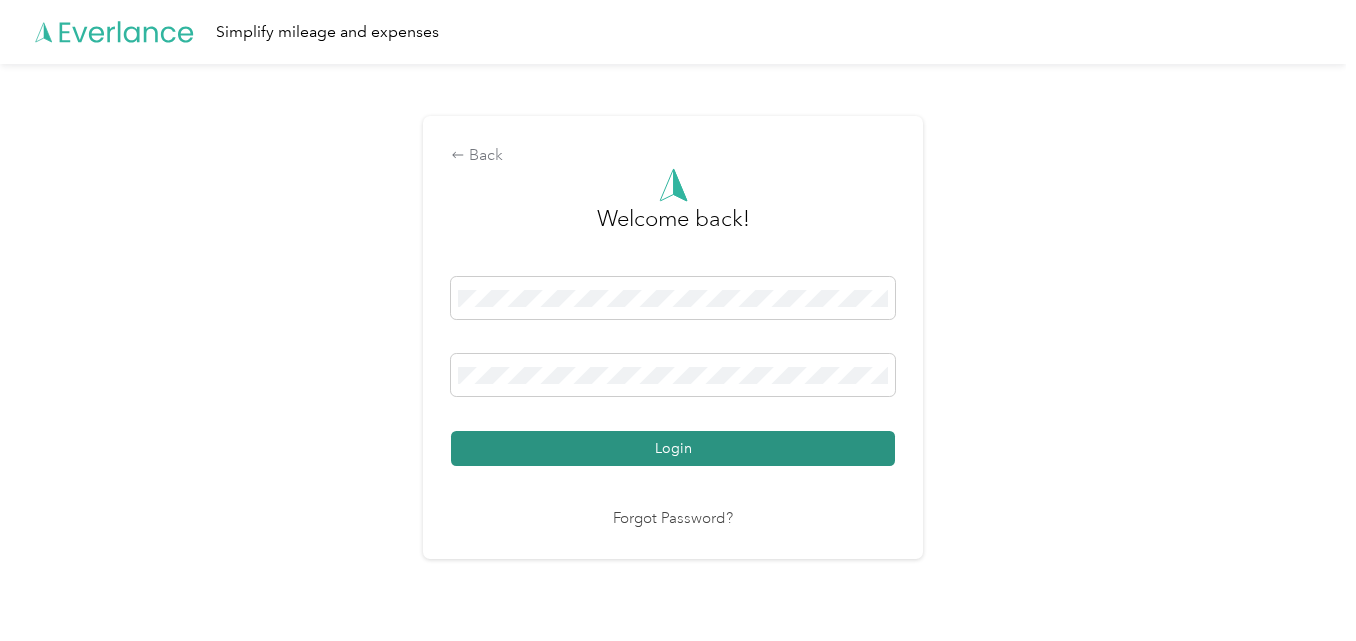 click on "Login" at bounding box center [673, 448] 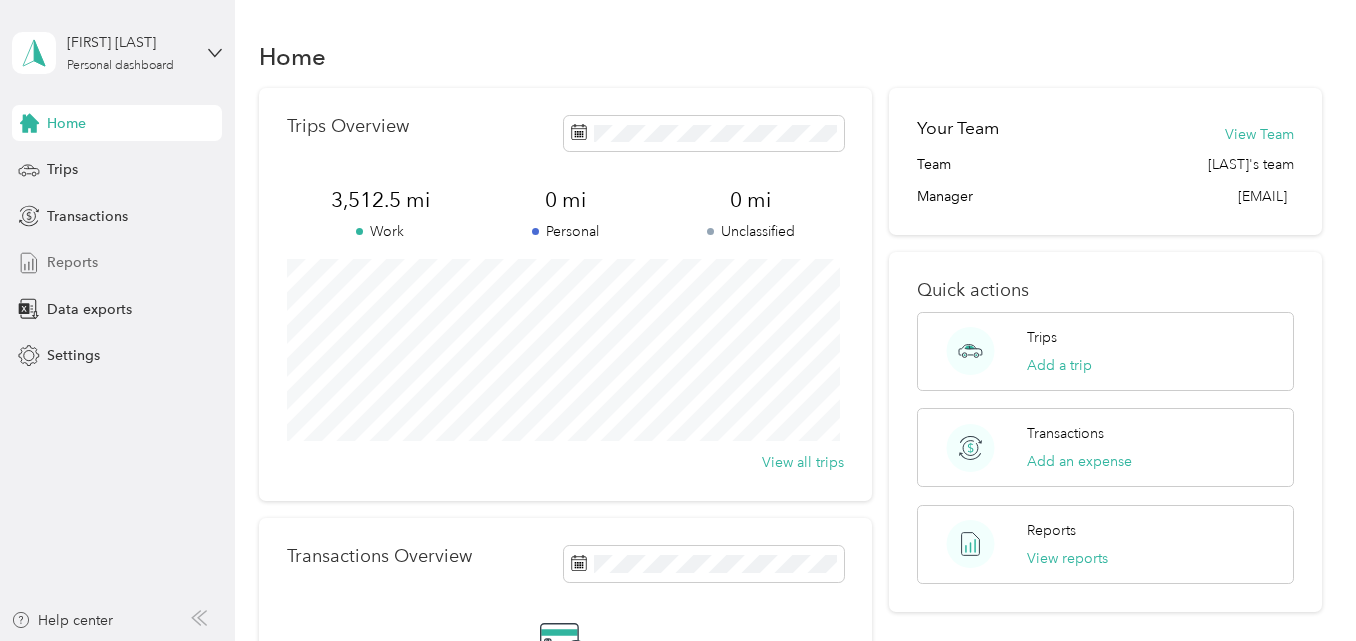 click on "Reports" at bounding box center (72, 262) 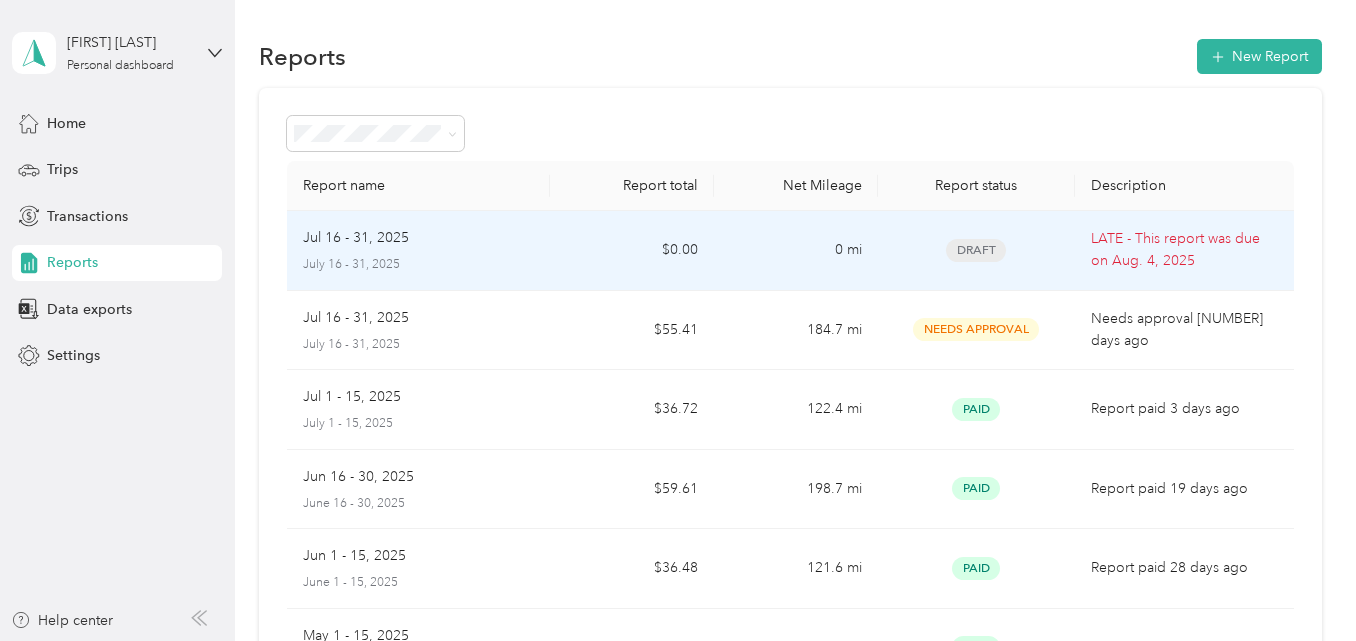 click on "Draft" at bounding box center (976, 250) 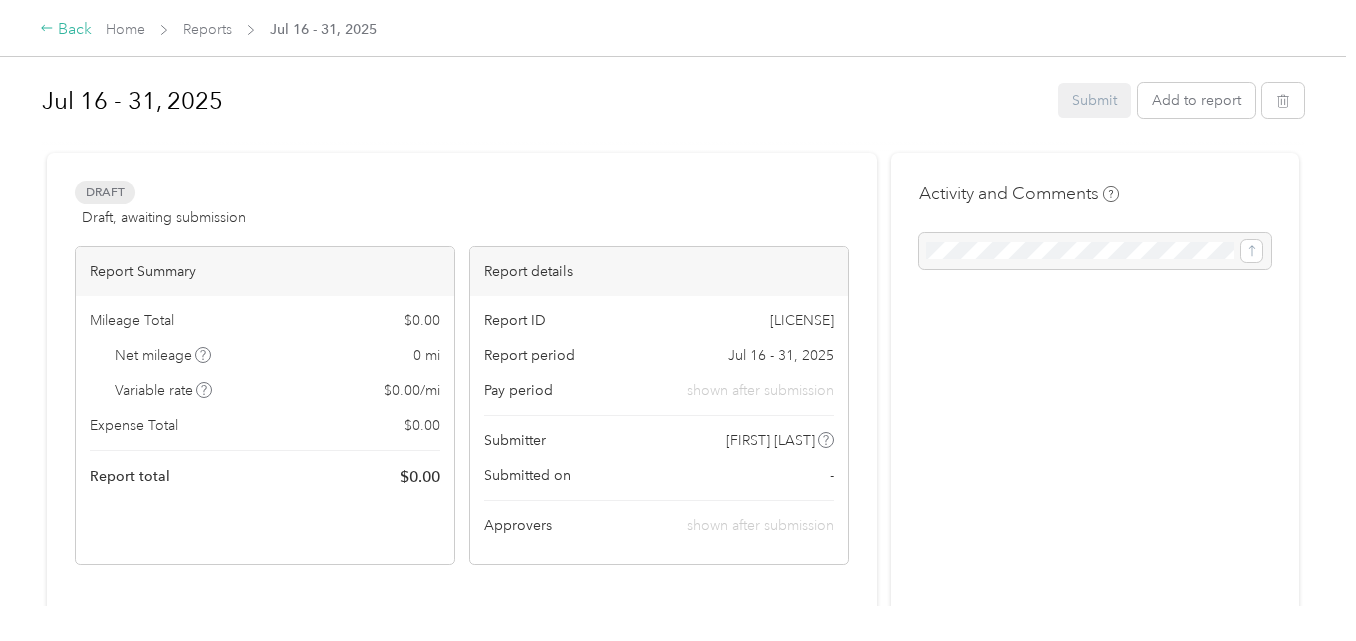 click on "Back" at bounding box center (66, 30) 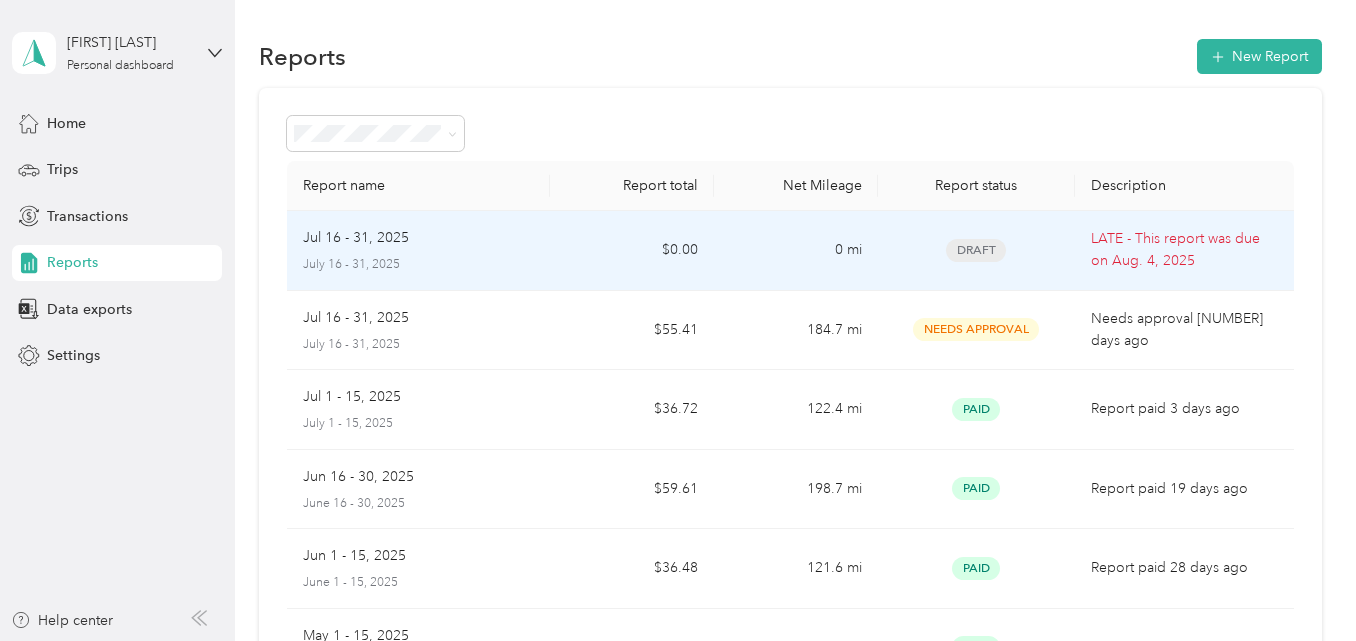 click on "Draft" at bounding box center (976, 250) 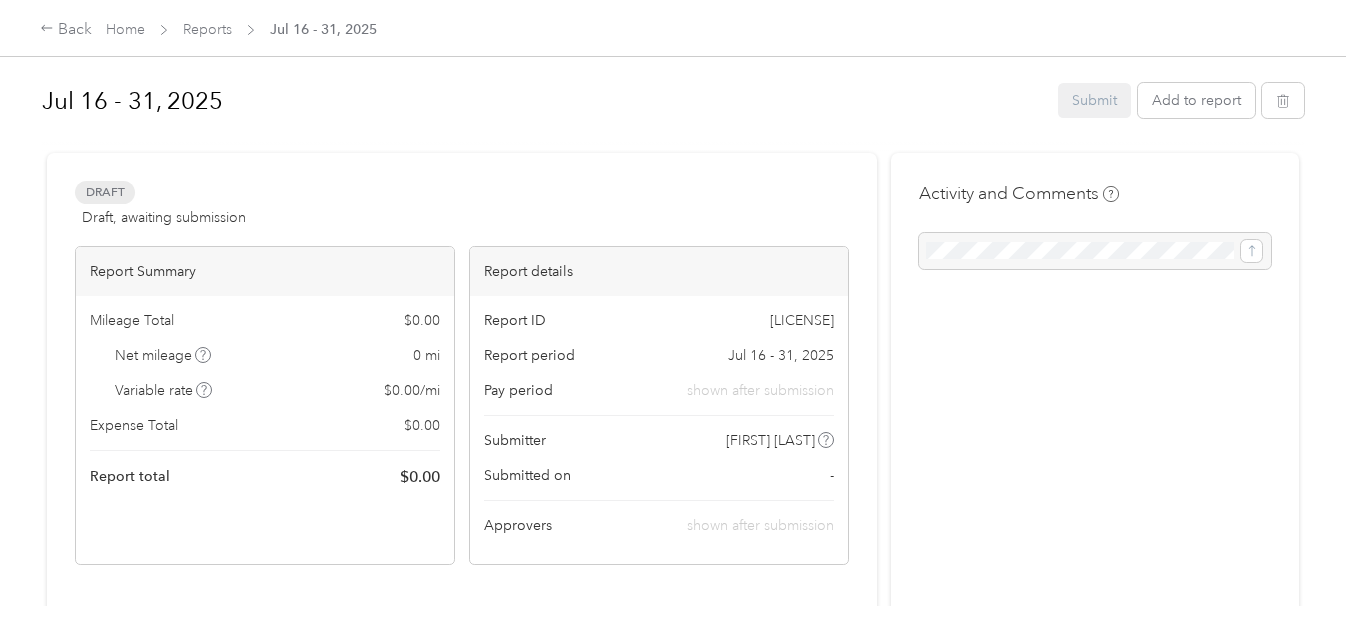 click at bounding box center [1095, 251] 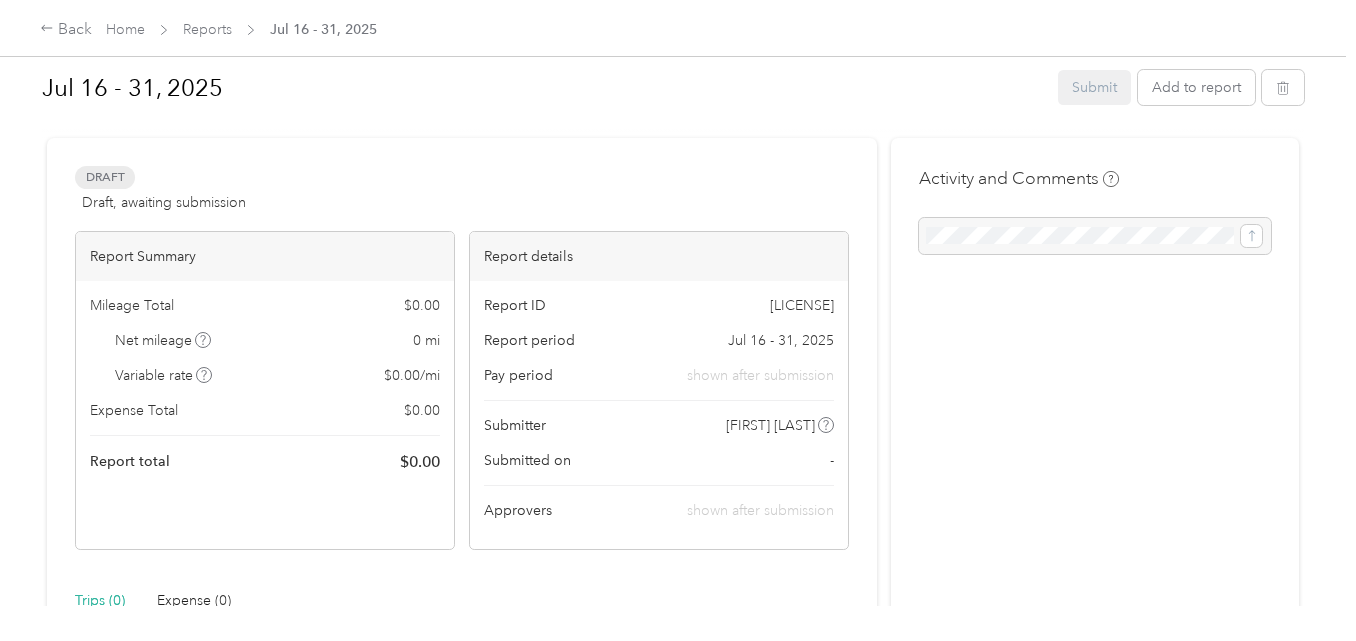 scroll, scrollTop: 0, scrollLeft: 0, axis: both 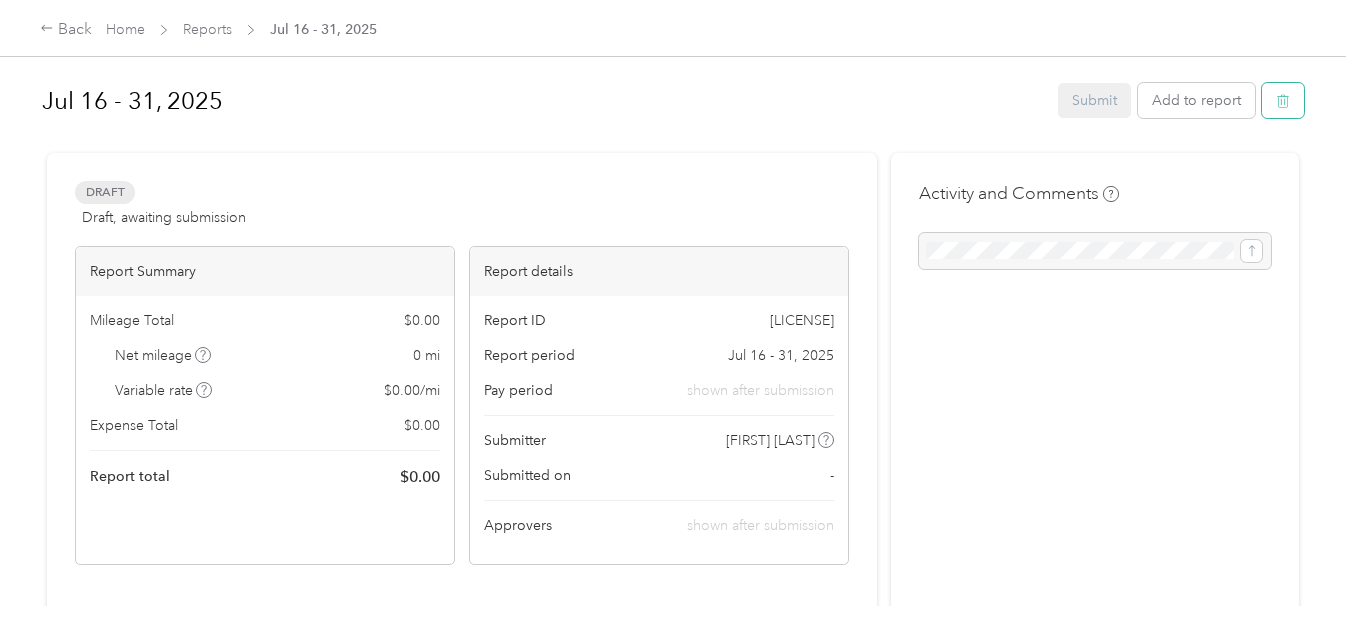 click at bounding box center [1283, 100] 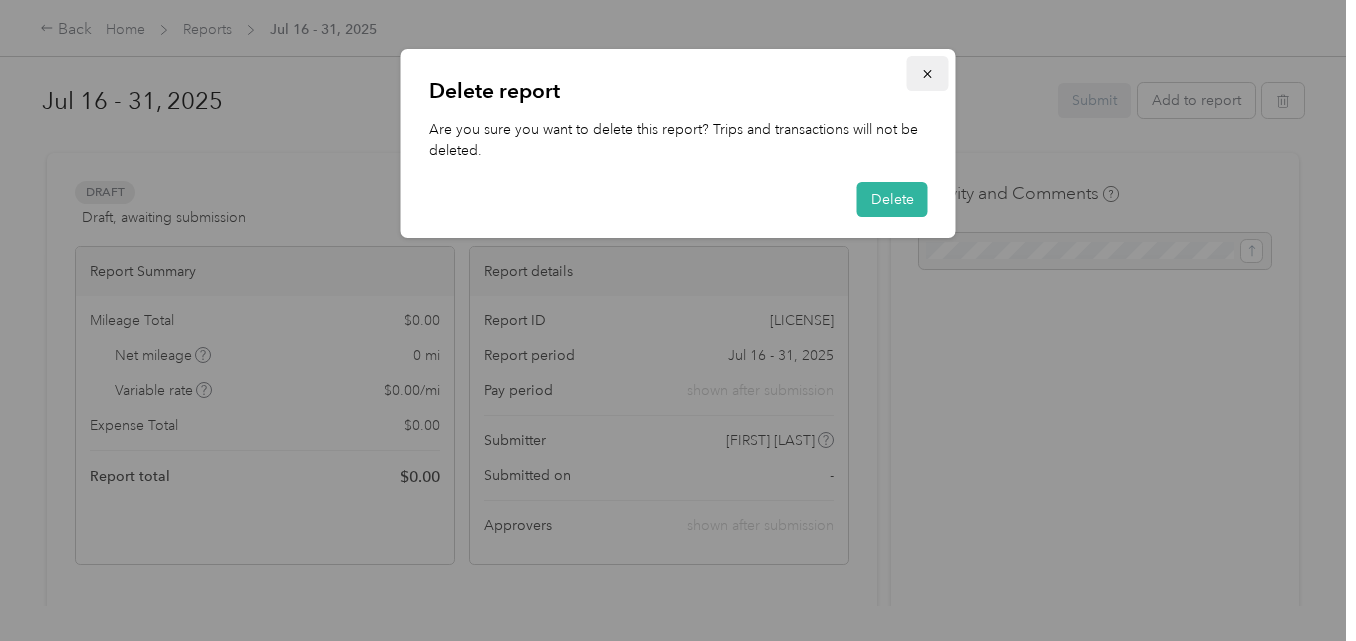 click 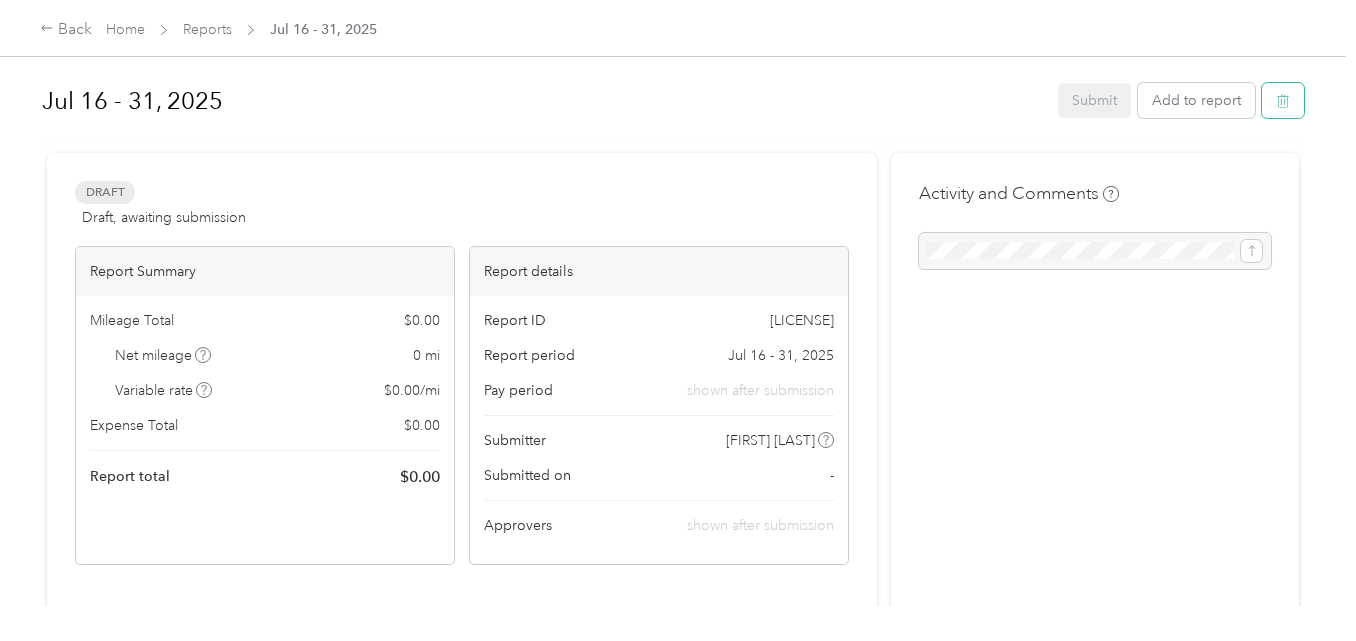 click 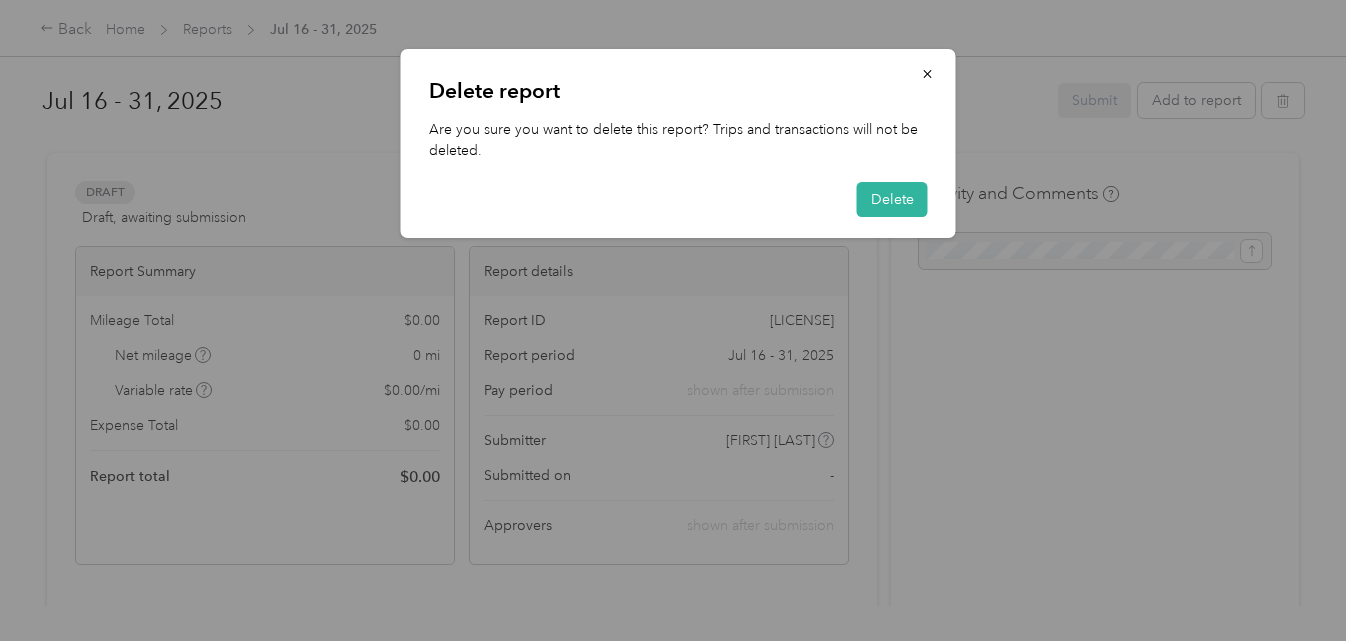 drag, startPoint x: 865, startPoint y: 202, endPoint x: 820, endPoint y: 208, distance: 45.39824 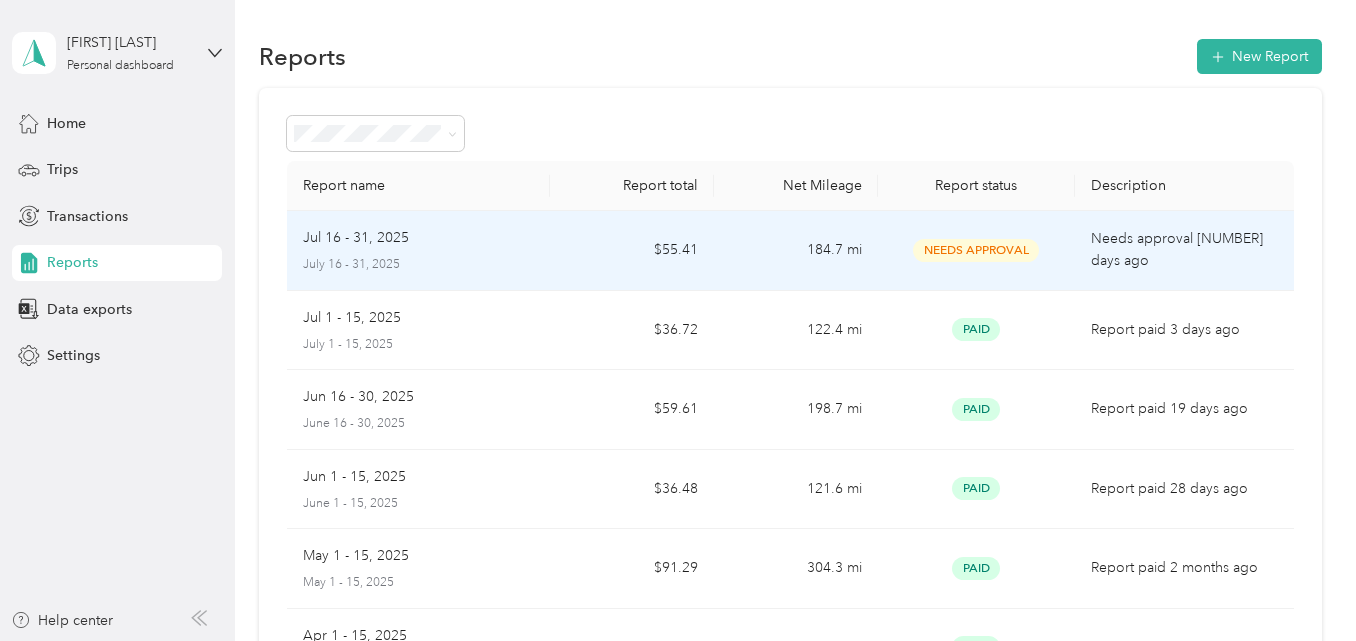 click on "[MONTH] [DAY] - [DAY], [YEAR] [MONTH] [DAY] - [DAY], [YEAR]" at bounding box center [418, 250] 